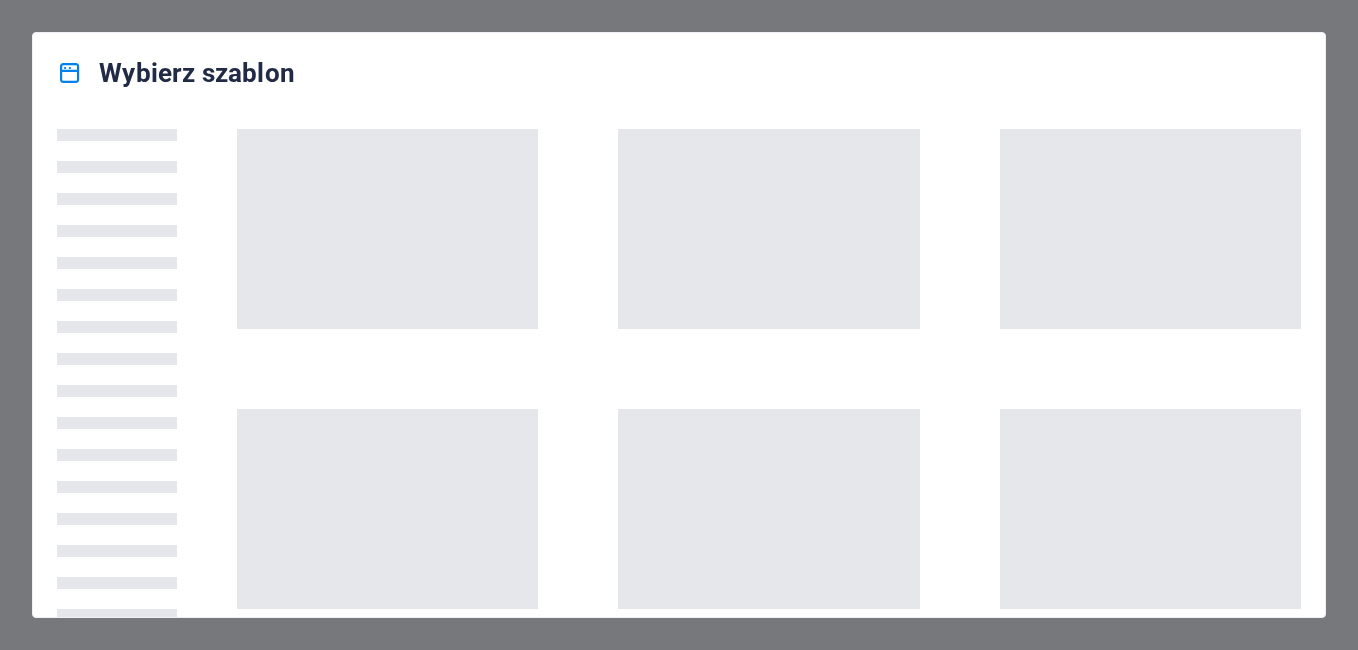 scroll, scrollTop: 0, scrollLeft: 0, axis: both 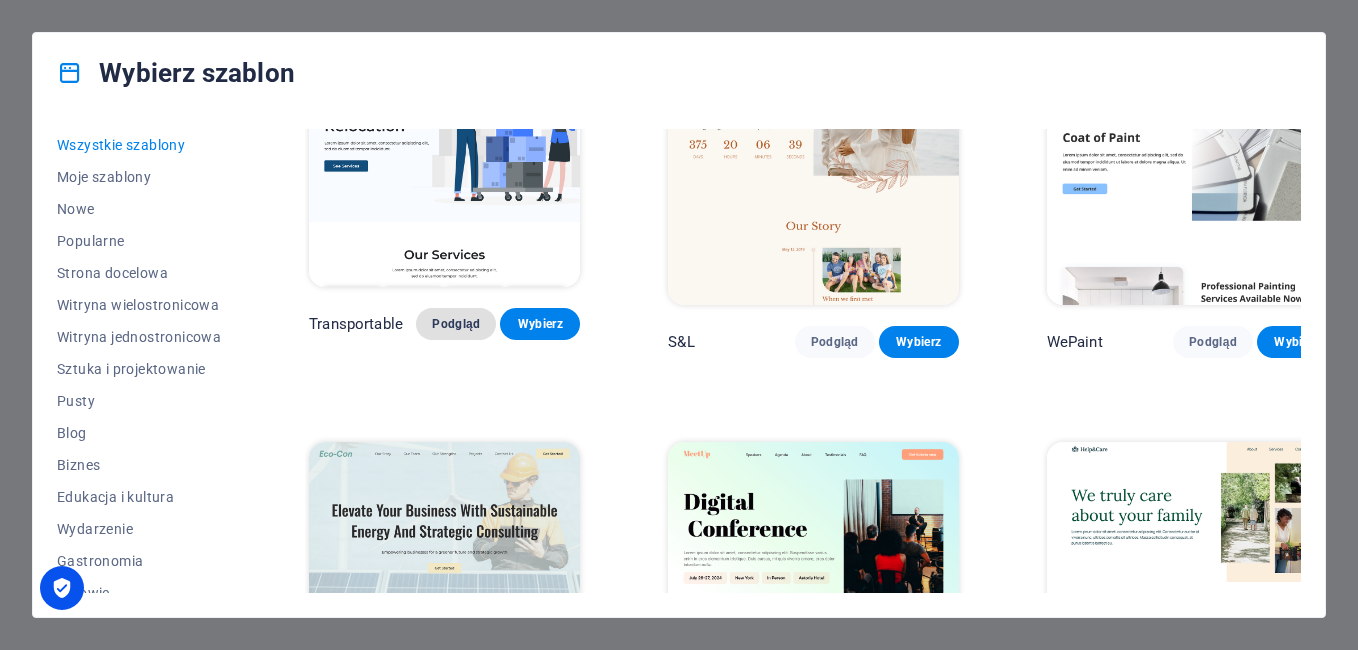 click on "Podgląd" at bounding box center [456, 324] 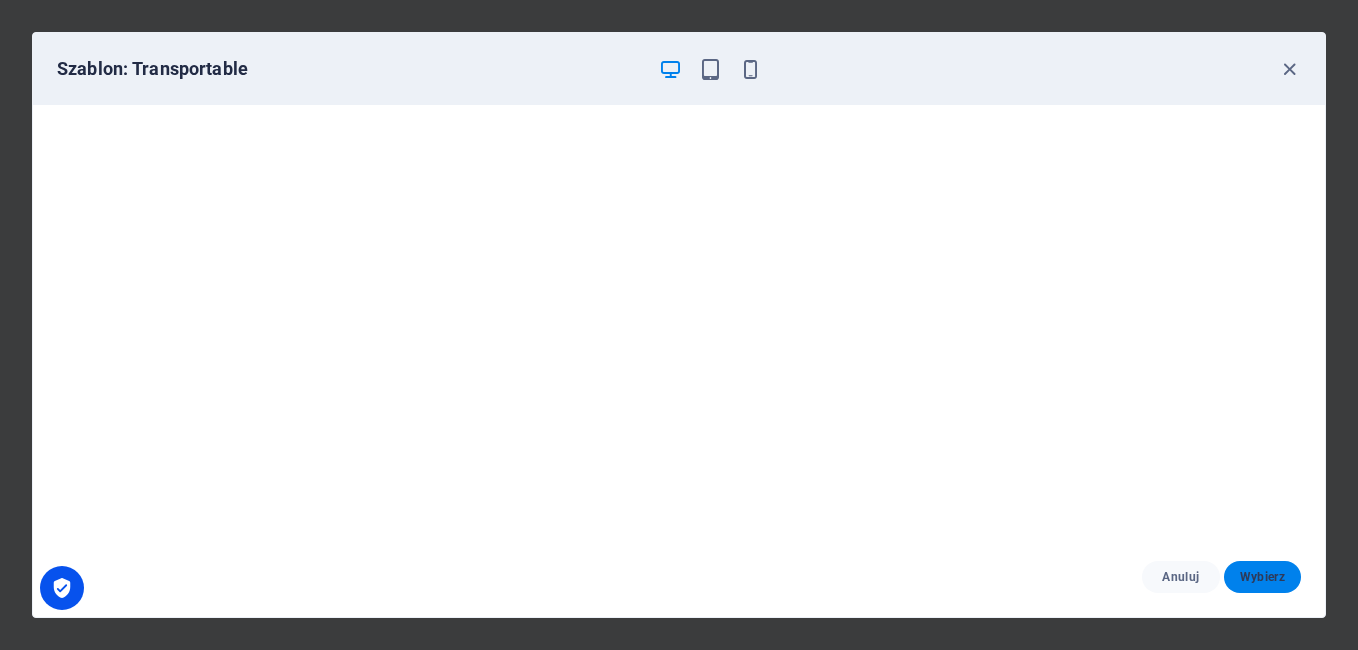 click on "Wybierz" at bounding box center [1262, 577] 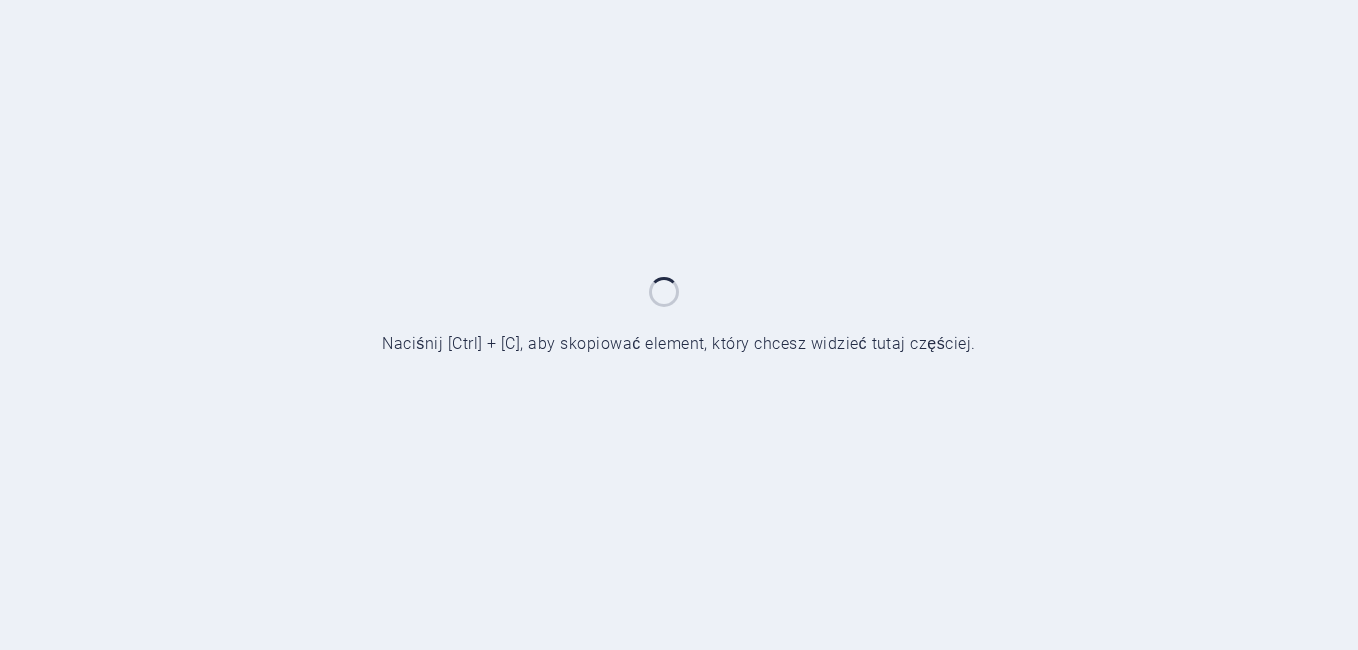 scroll, scrollTop: 0, scrollLeft: 0, axis: both 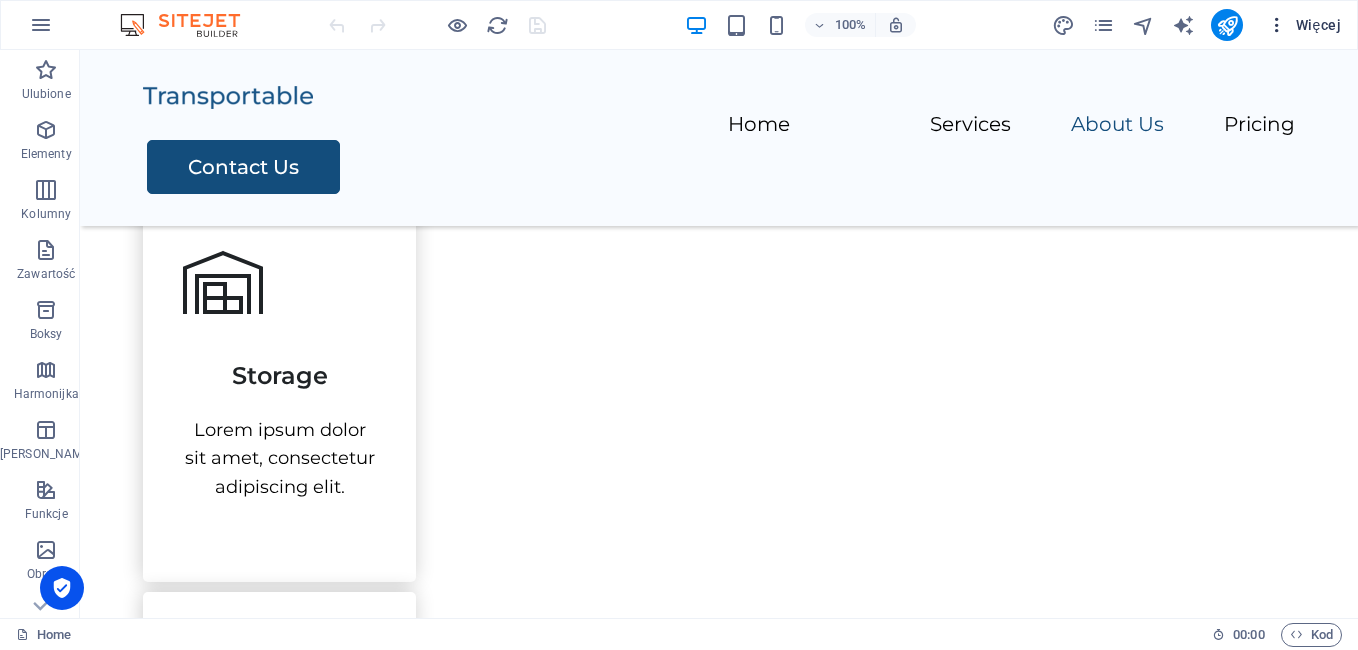 click on "Więcej" at bounding box center [1304, 25] 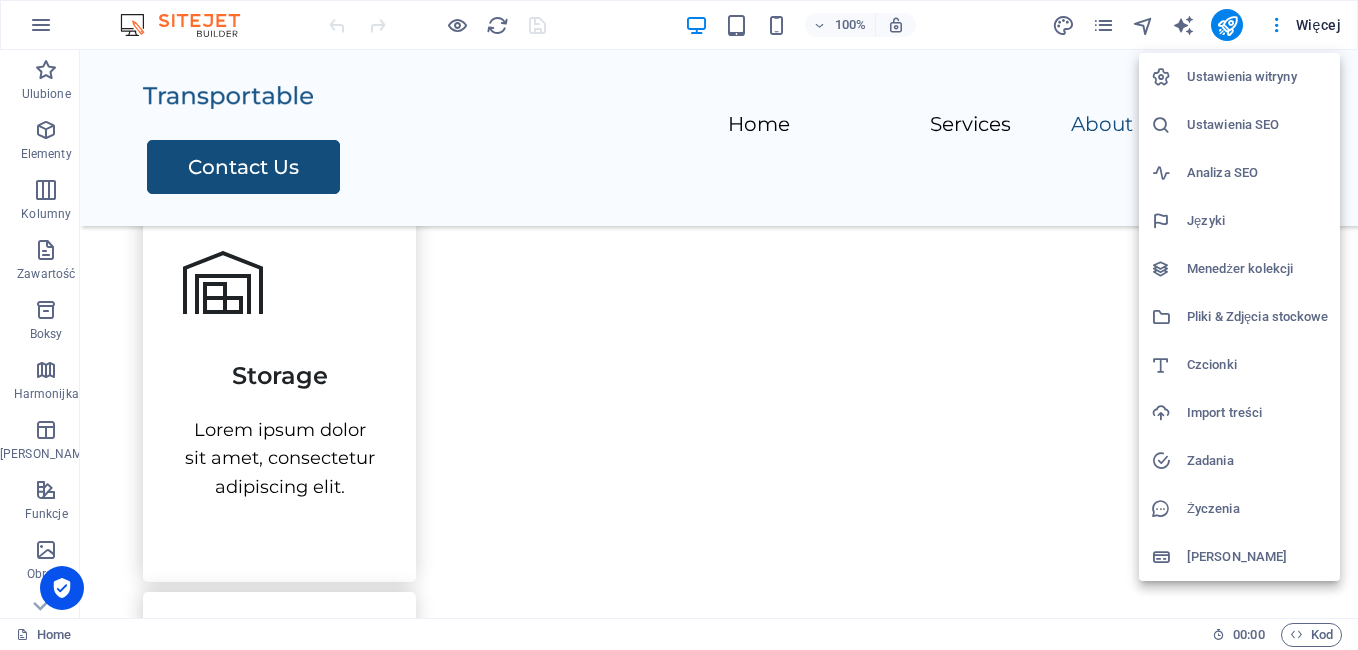 click at bounding box center [679, 325] 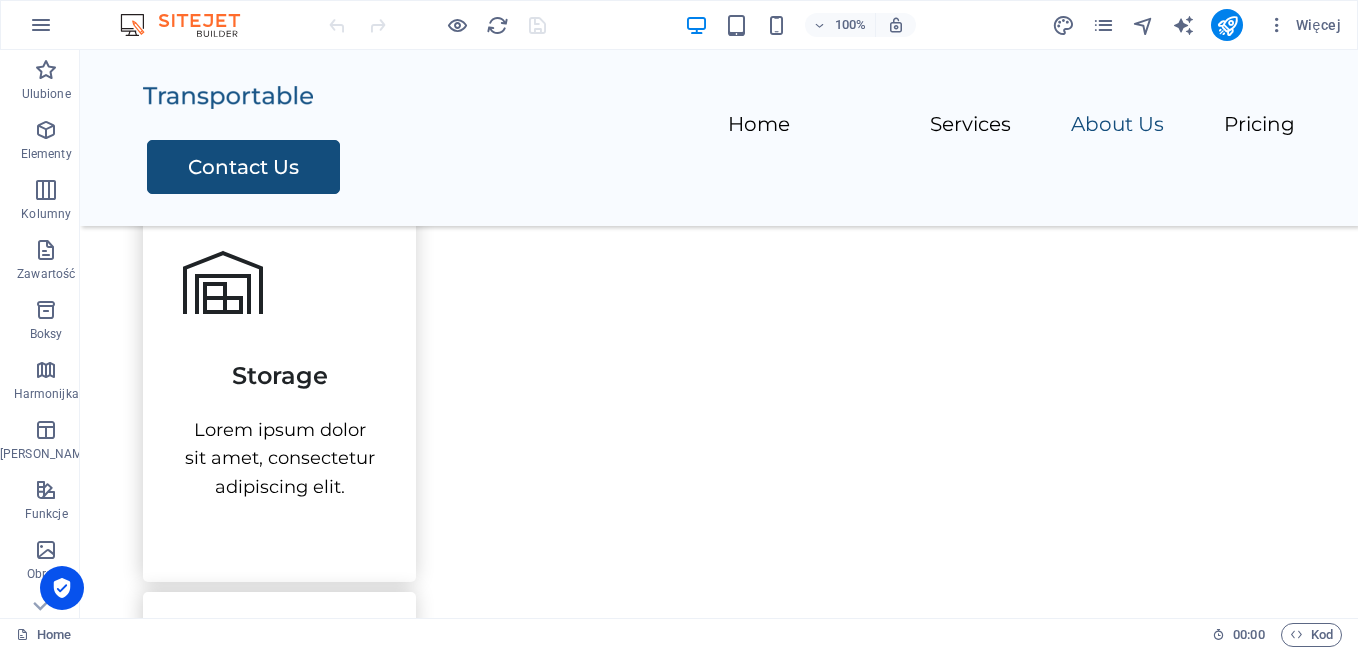 click at bounding box center (1277, 25) 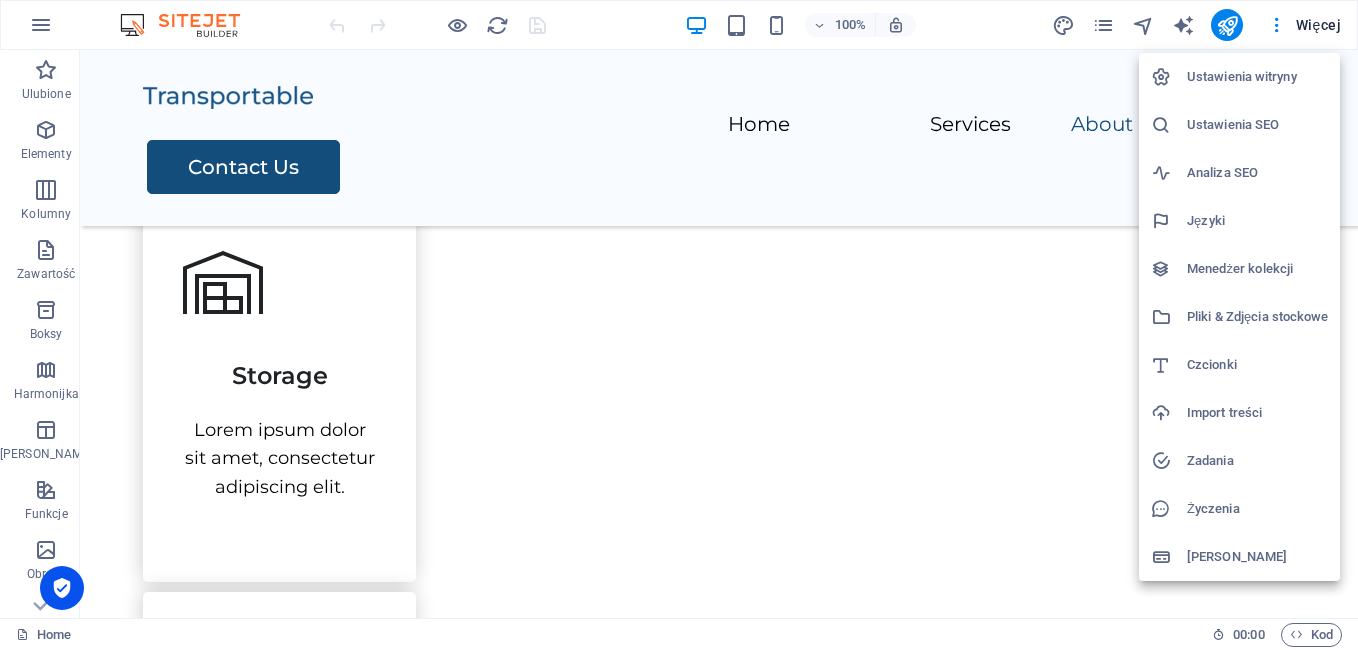 click at bounding box center (679, 325) 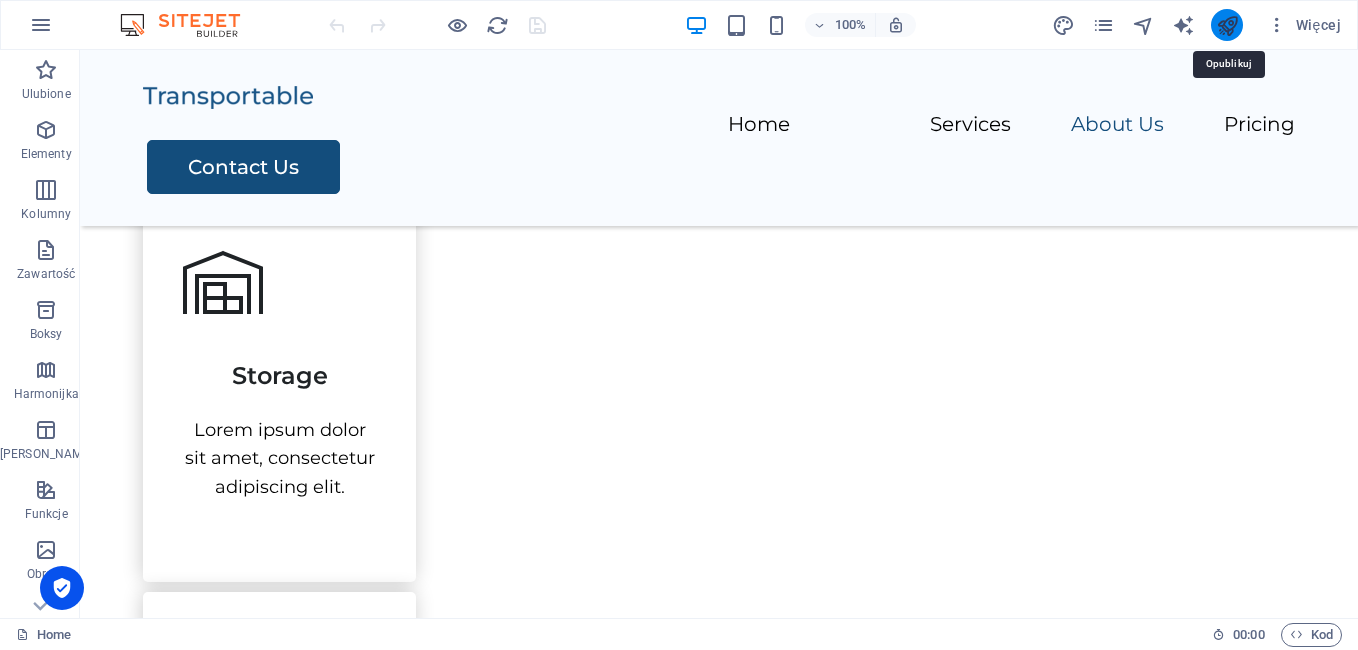 click at bounding box center (1227, 25) 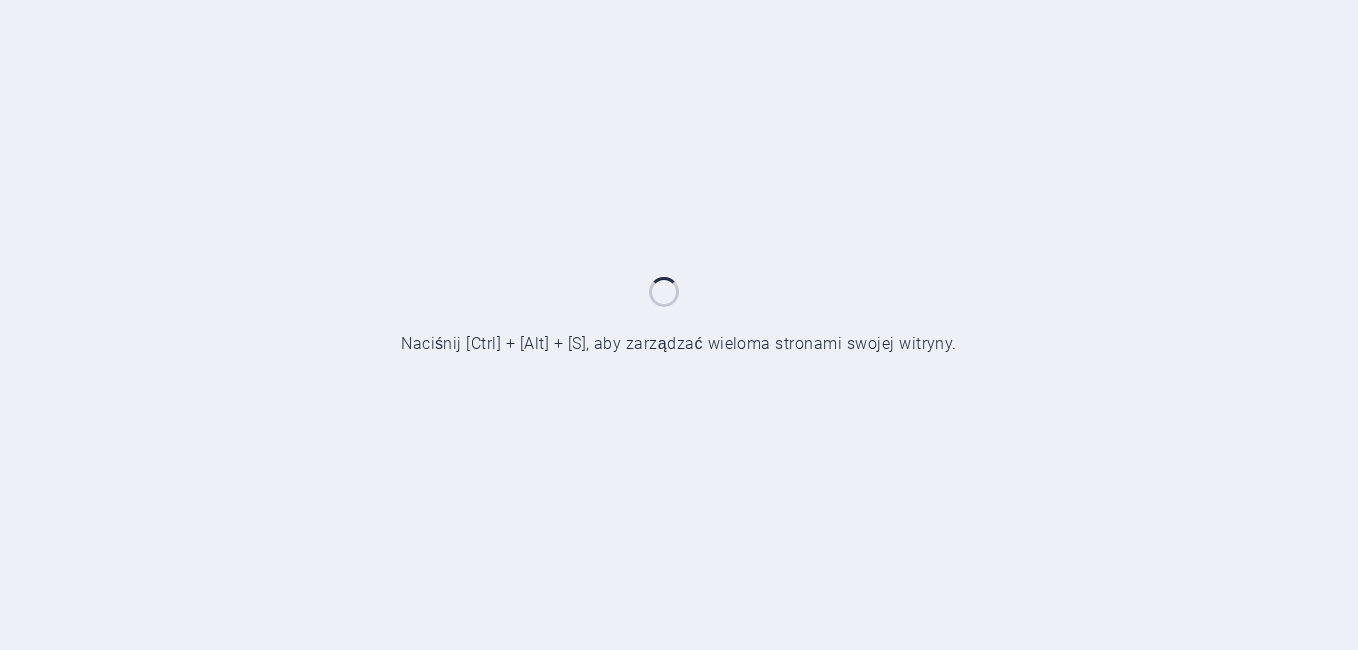 scroll, scrollTop: 0, scrollLeft: 0, axis: both 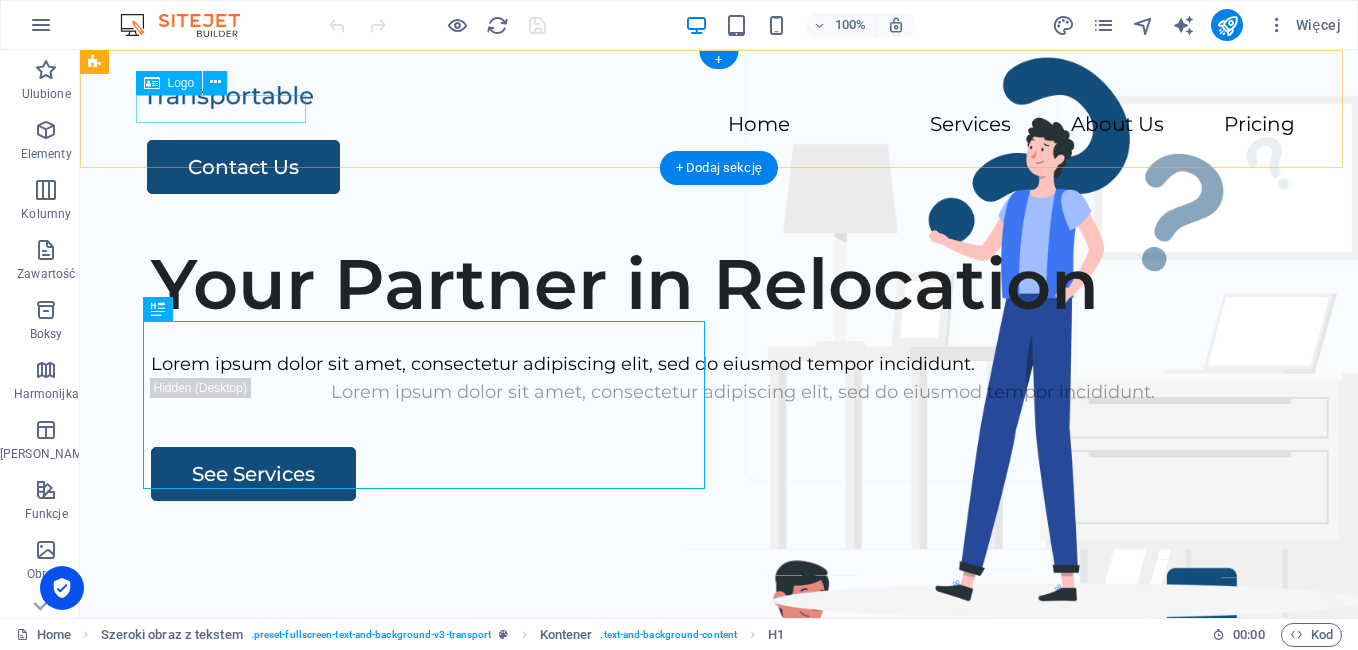 click at bounding box center [719, 96] 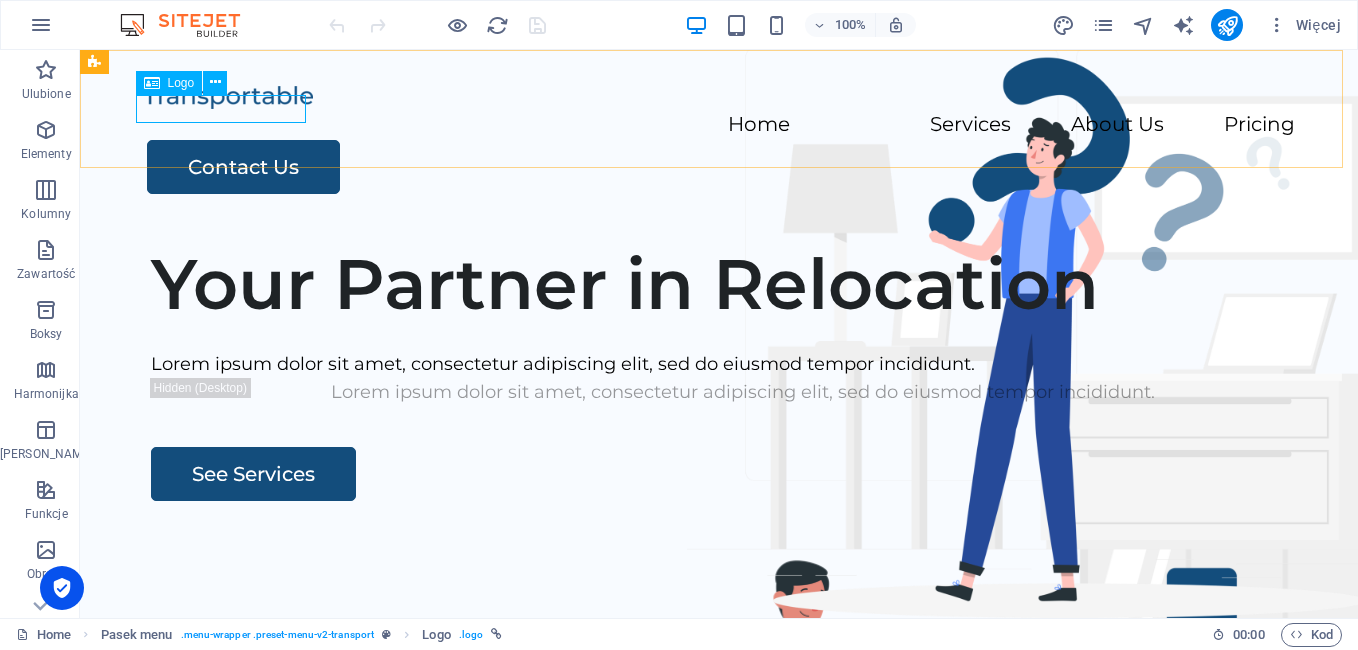 click on "Logo" at bounding box center [181, 83] 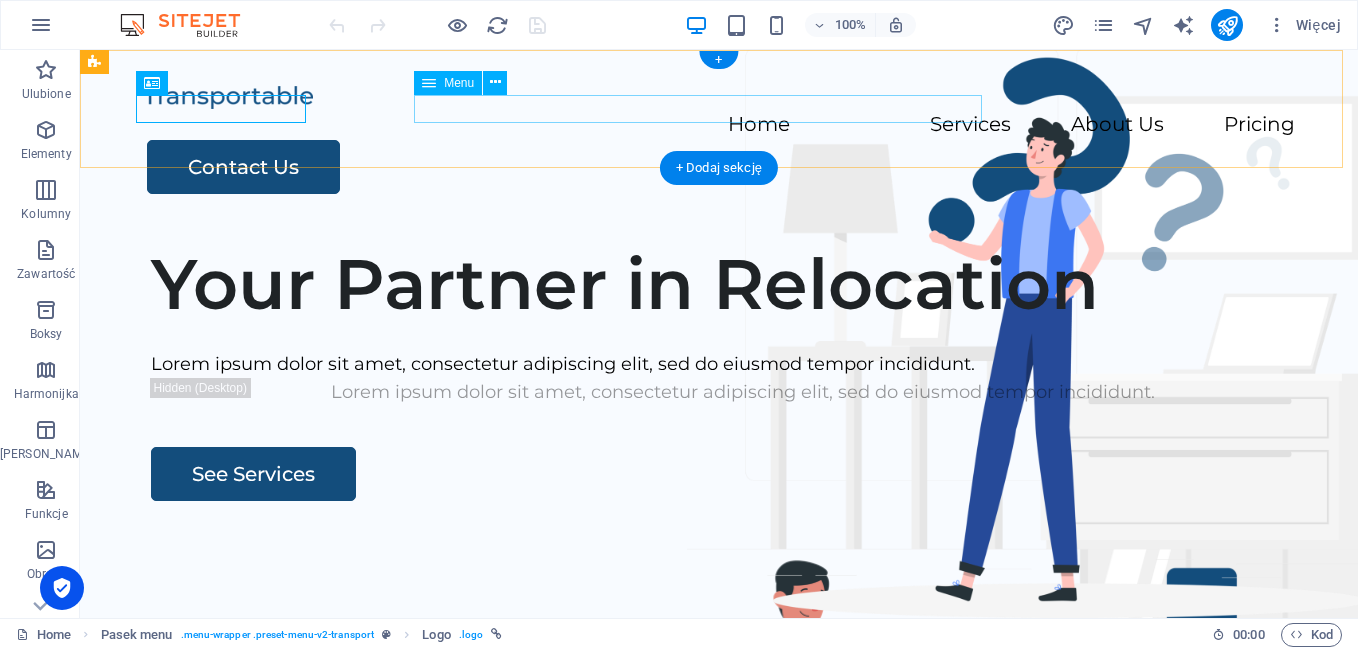 click on "Home Services About Us Pricing" at bounding box center (719, 125) 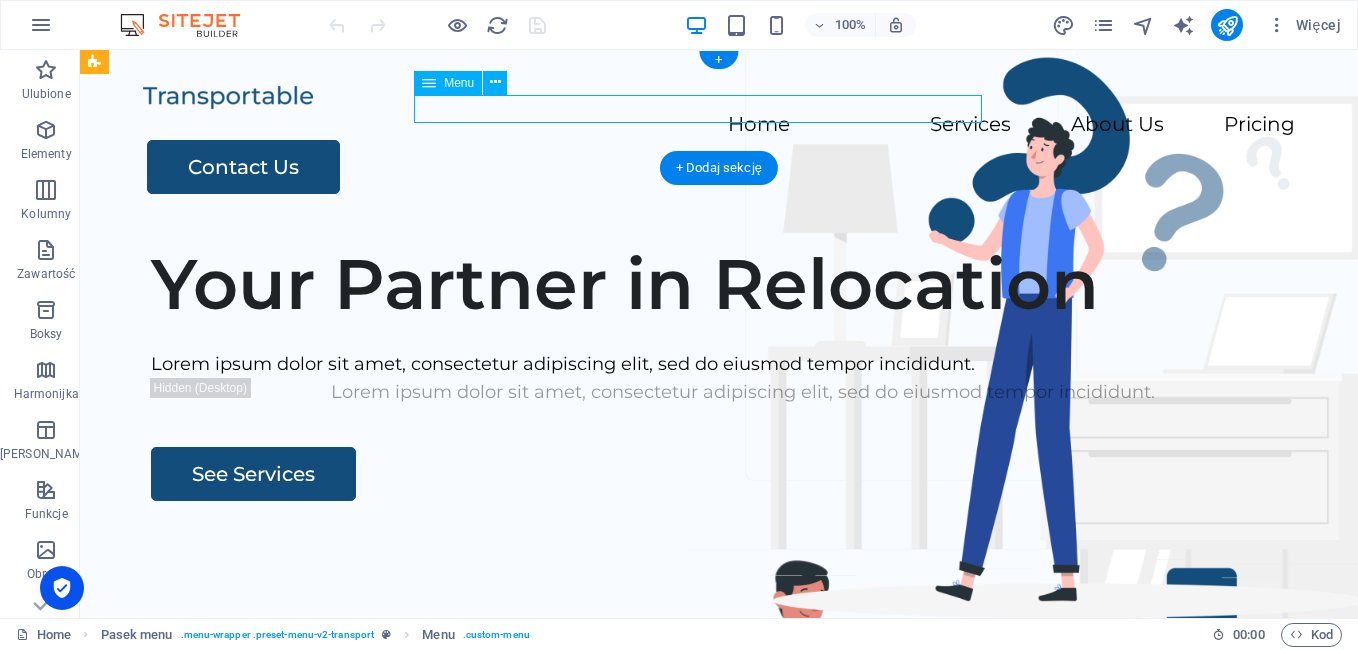click on "Home Services About Us Pricing" at bounding box center (719, 125) 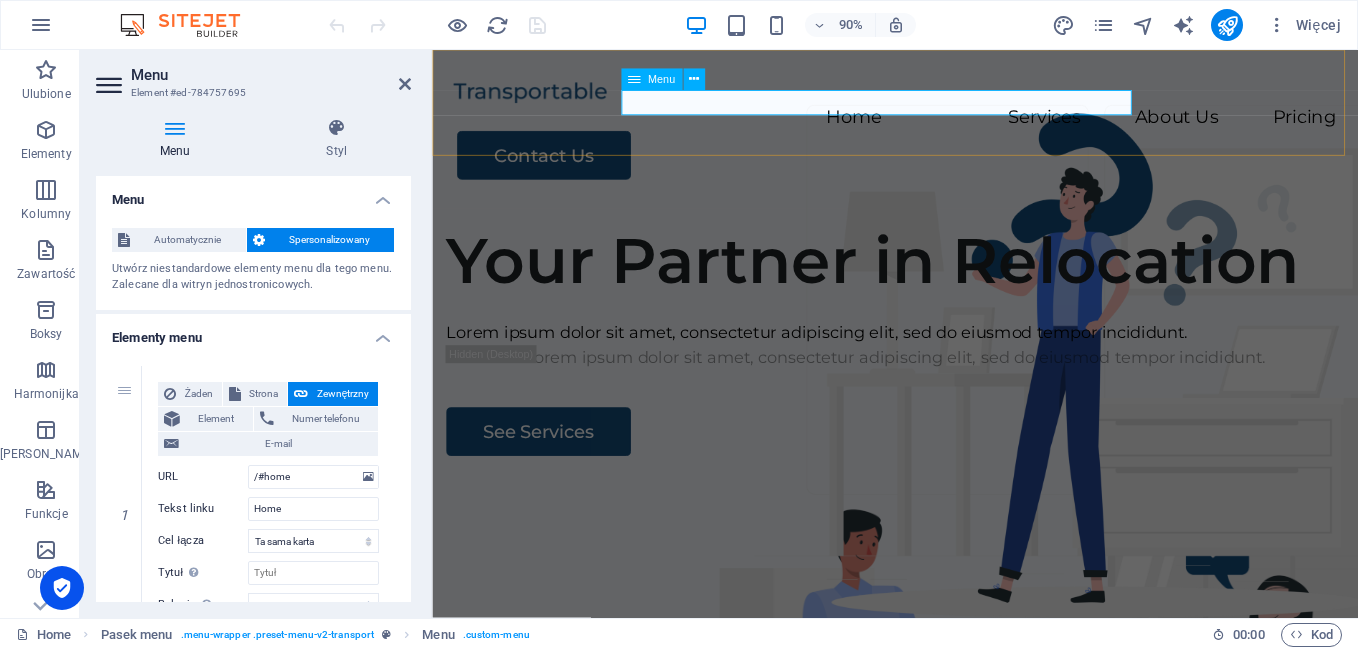 click on "Home Services About Us Pricing" at bounding box center (946, 125) 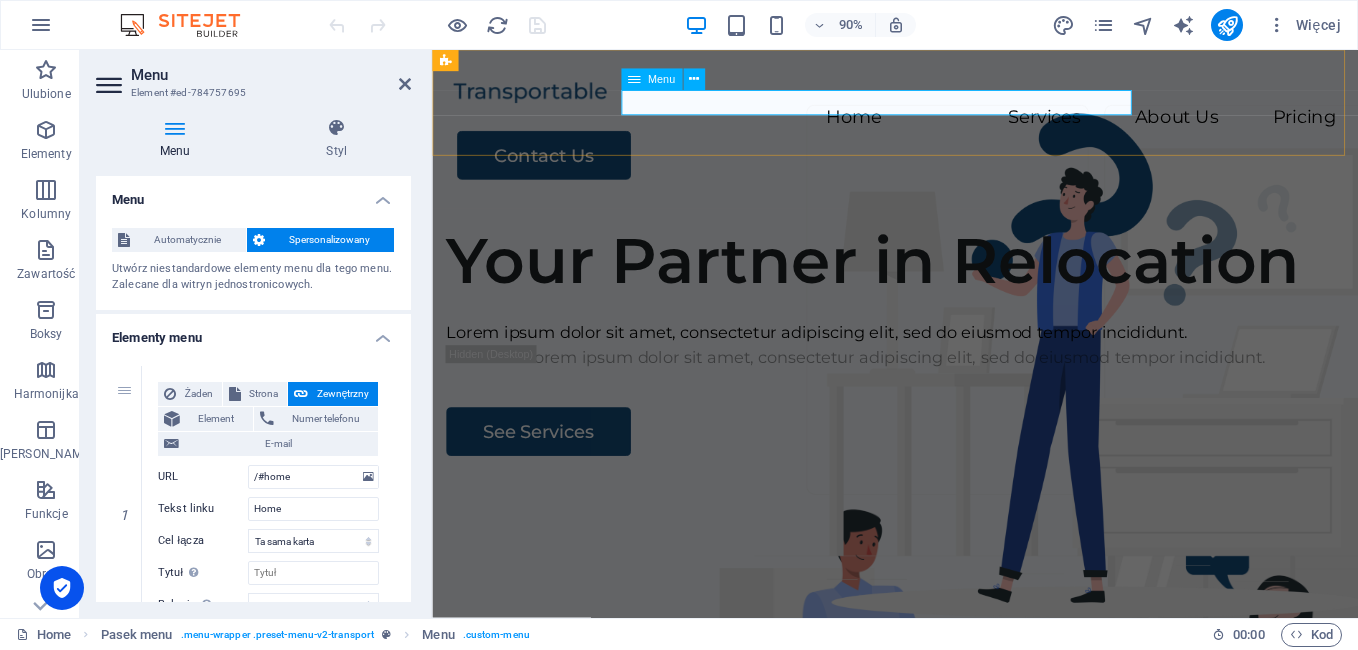 click on "Home Services About Us Pricing" at bounding box center (946, 125) 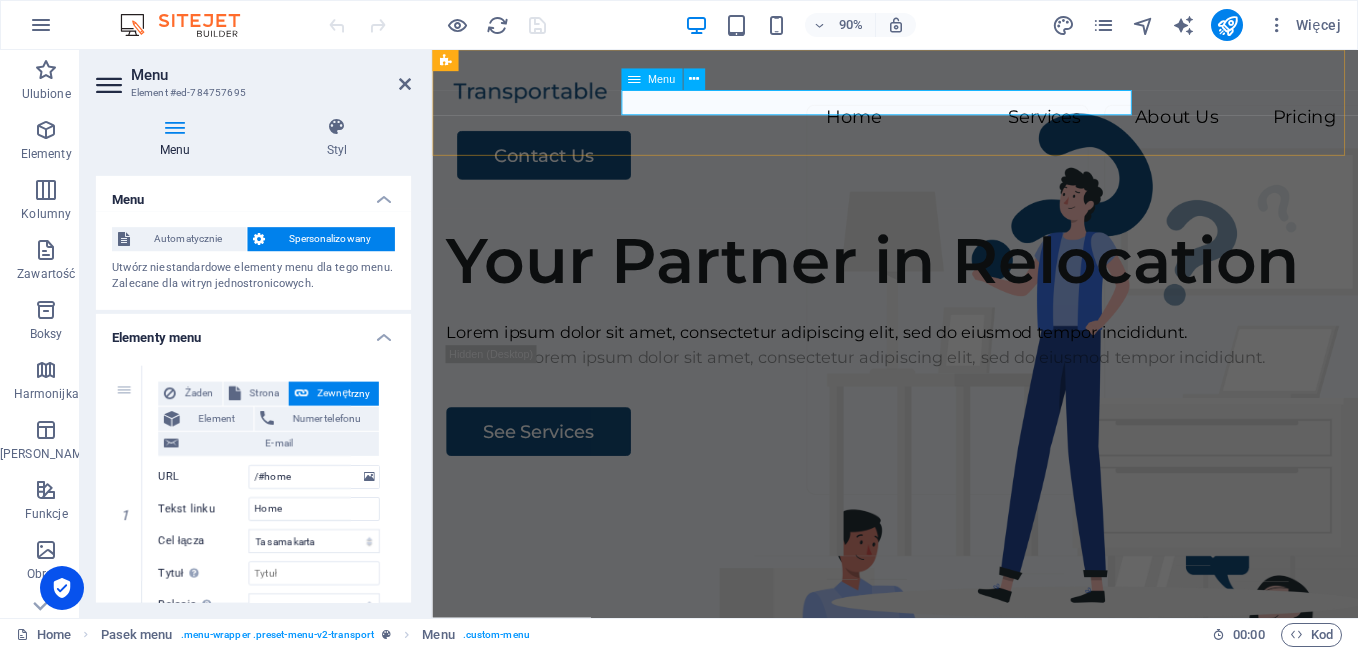 click on "Home Services About Us Pricing" at bounding box center [946, 125] 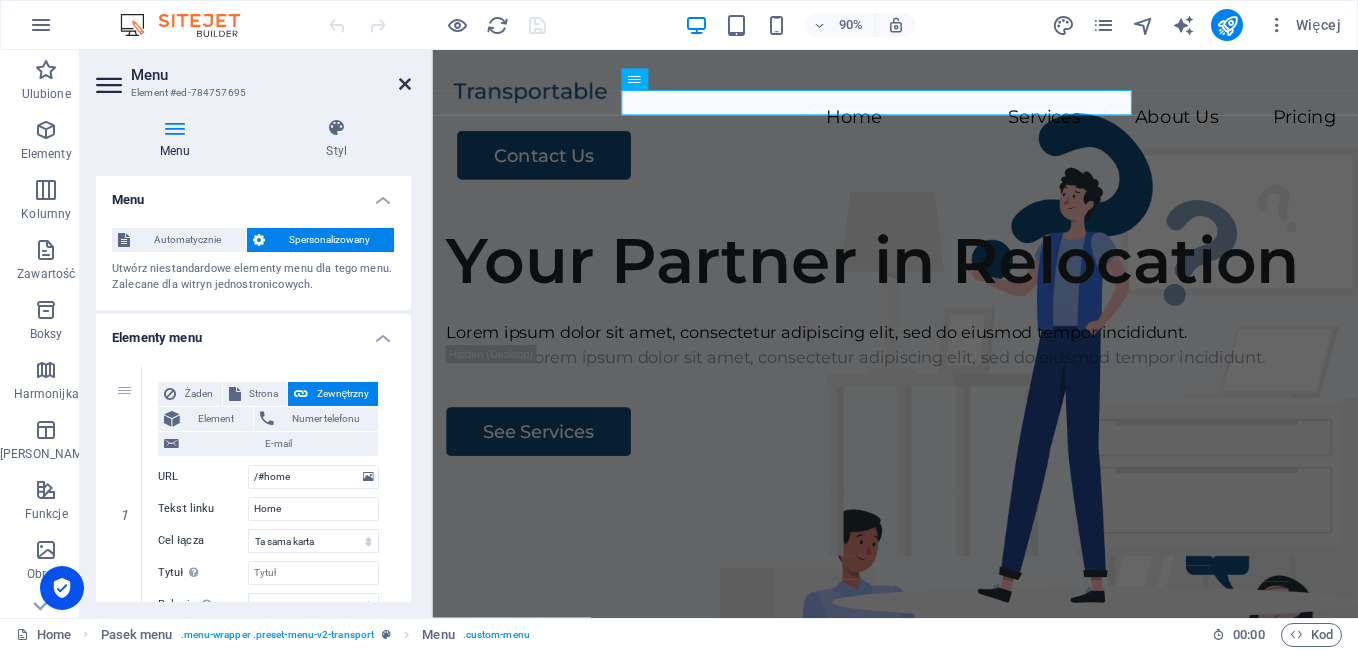 click at bounding box center [405, 84] 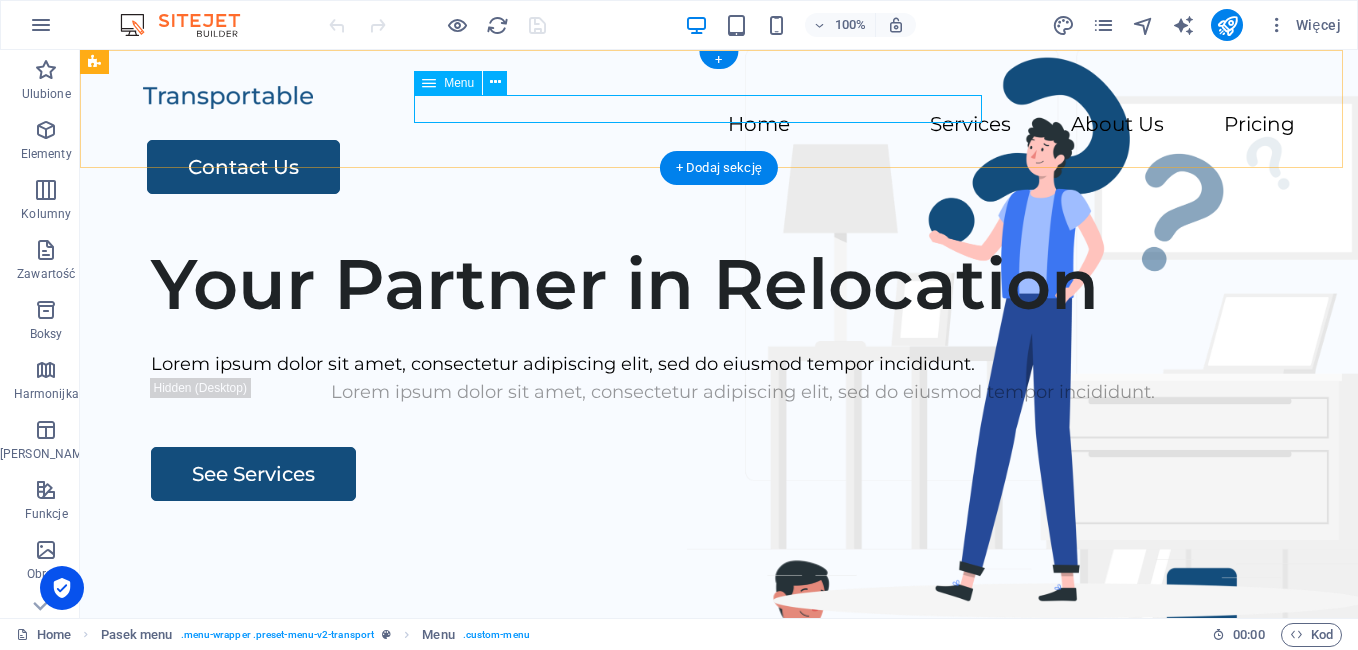 click on "Home Services About Us Pricing" at bounding box center (719, 125) 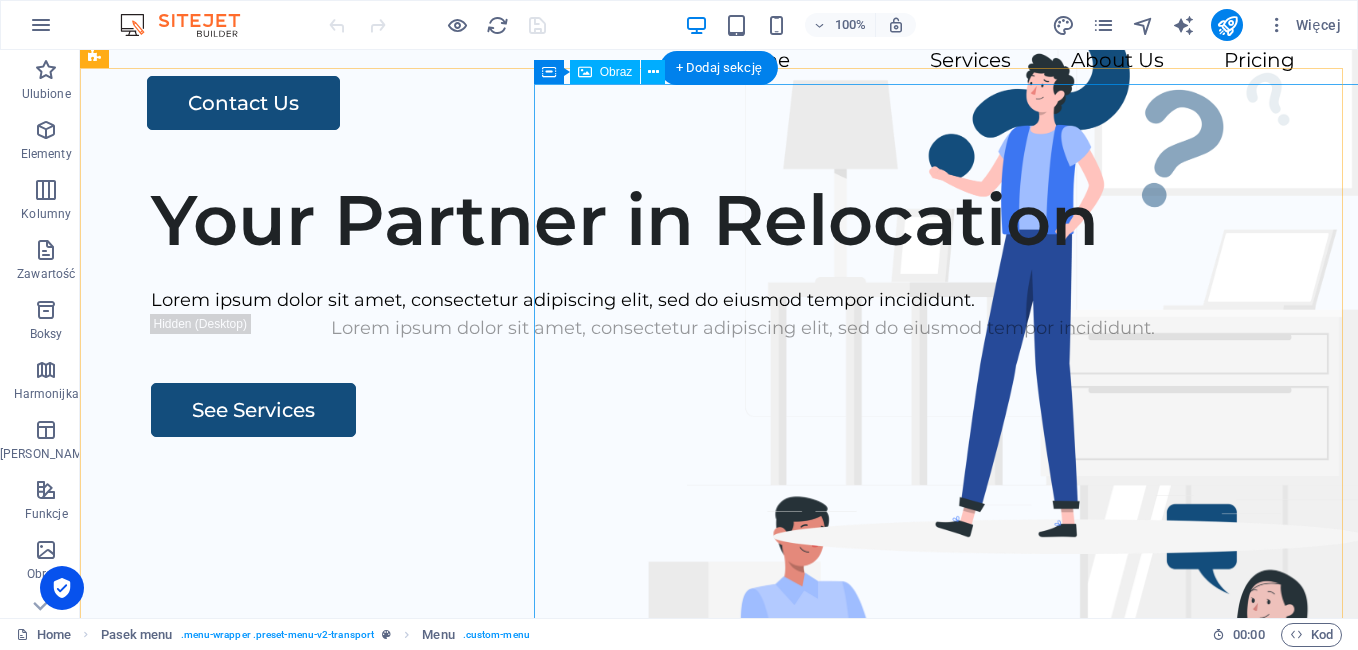 scroll, scrollTop: 100, scrollLeft: 0, axis: vertical 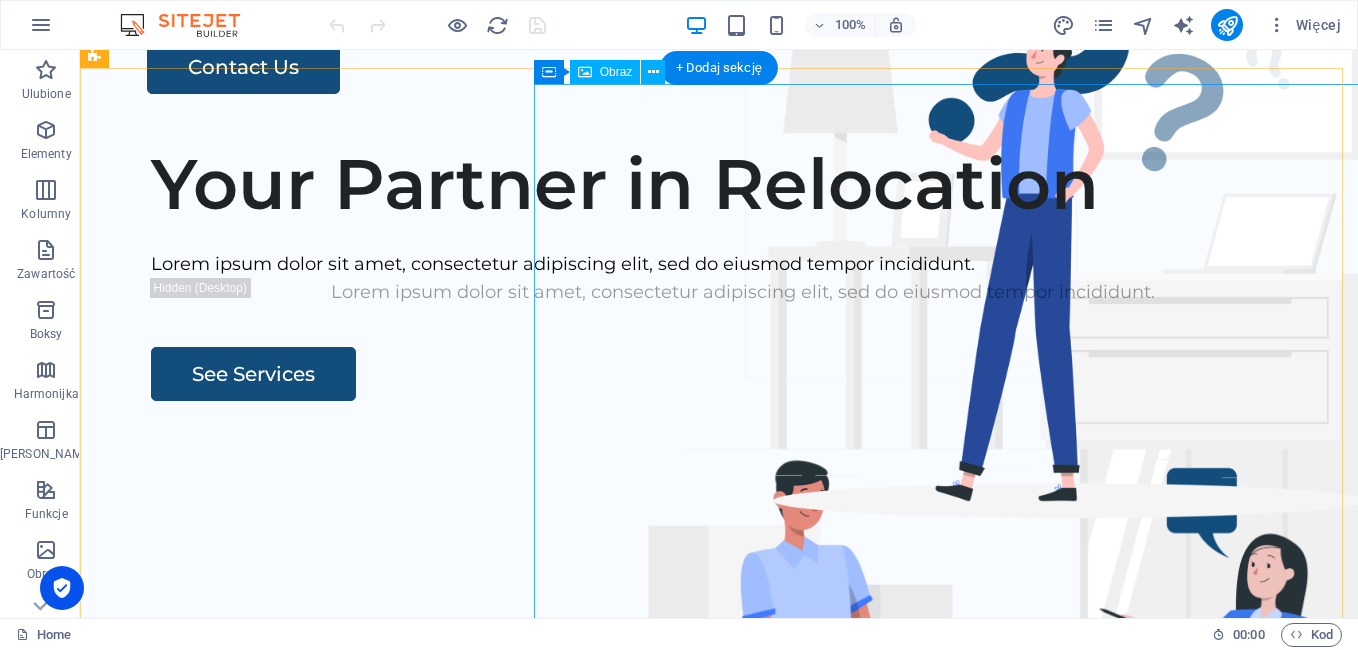 click at bounding box center [1023, 736] 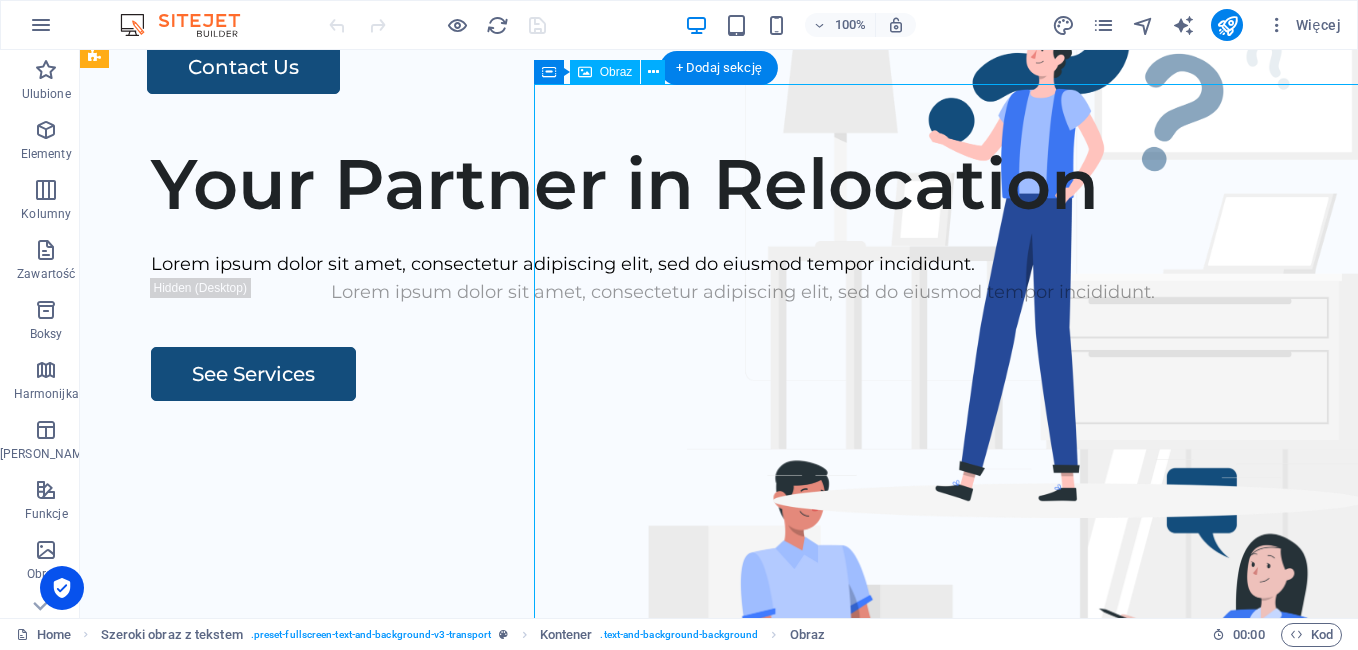 click at bounding box center [1023, 736] 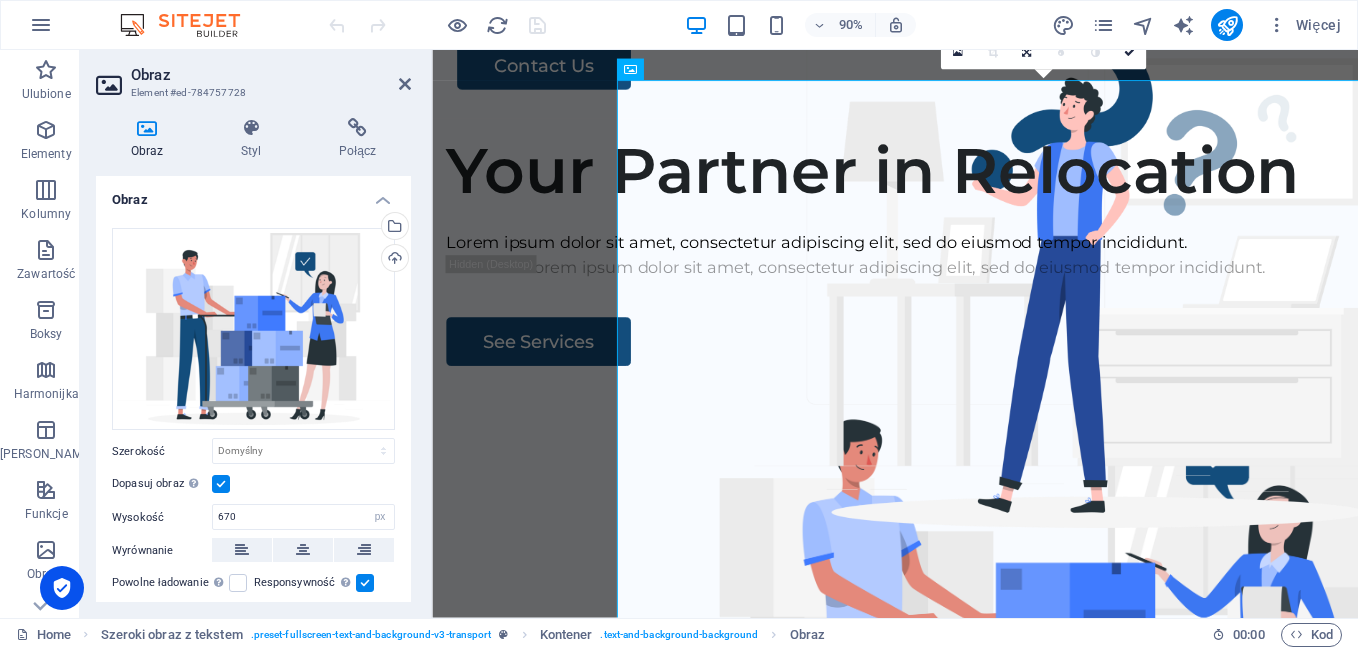 click on "90% Więcej" at bounding box center [837, 25] 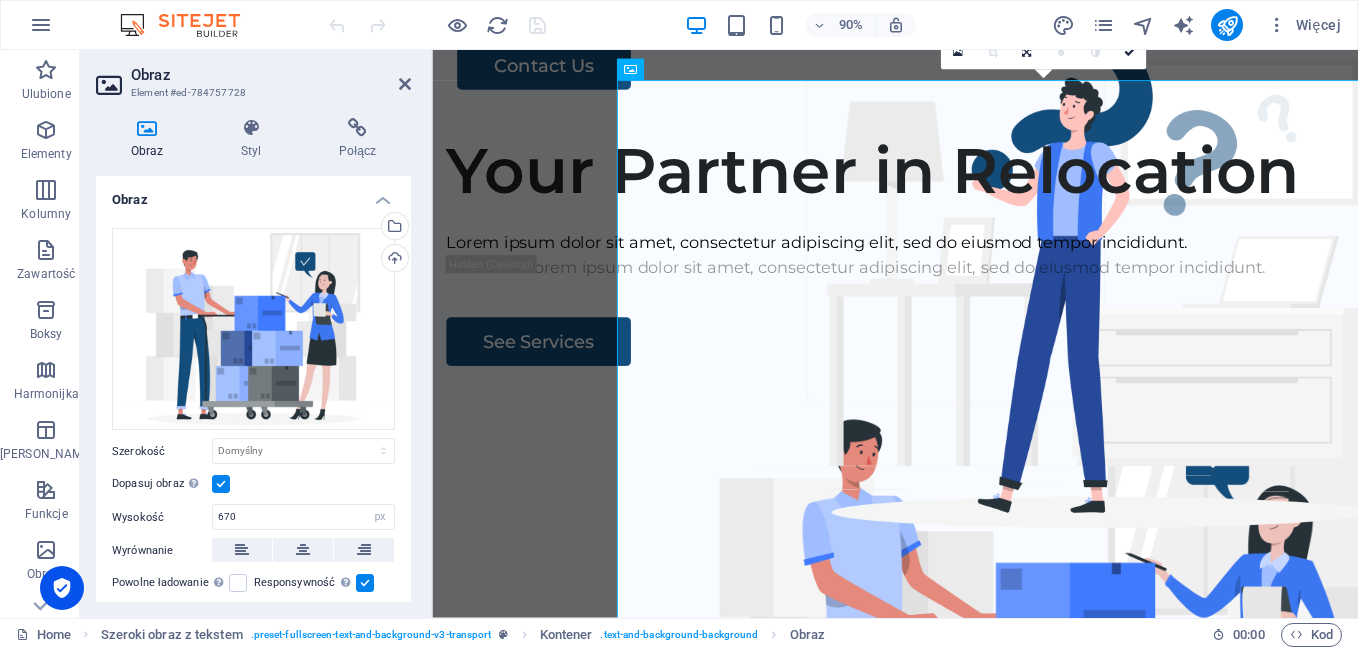 click on "Obraz" at bounding box center (271, 75) 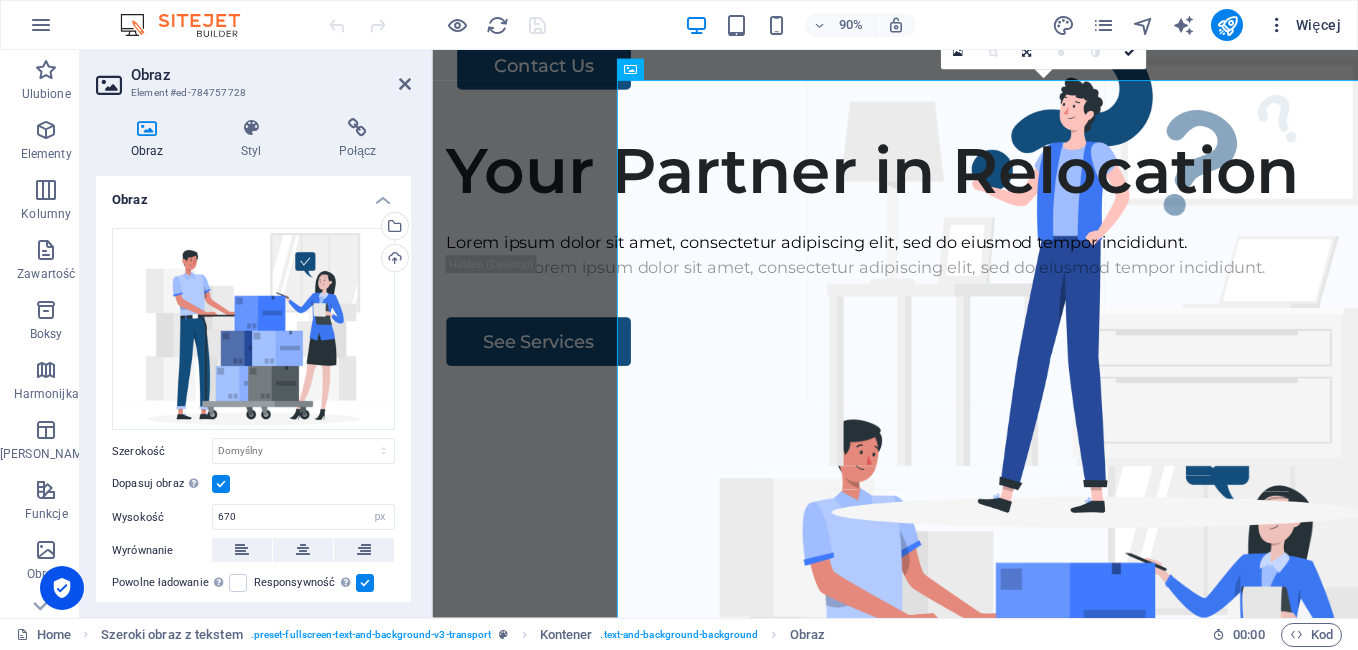 click on "Więcej" at bounding box center [1304, 25] 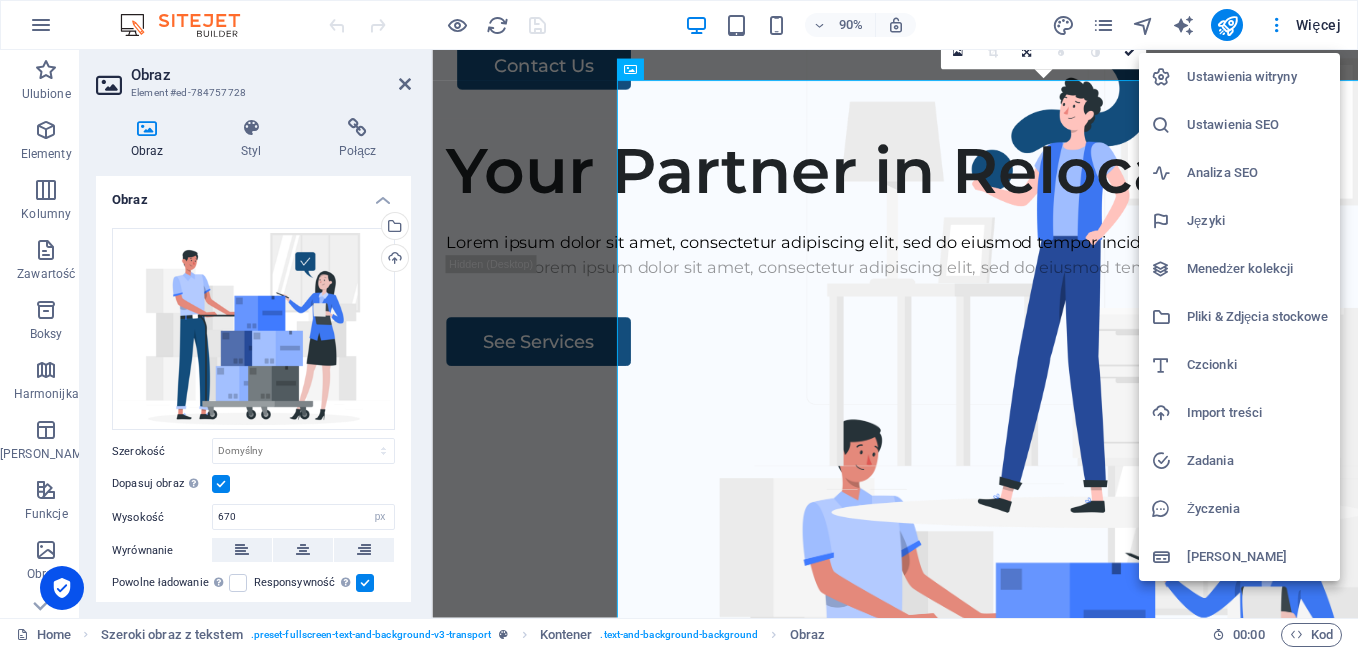 click at bounding box center [679, 325] 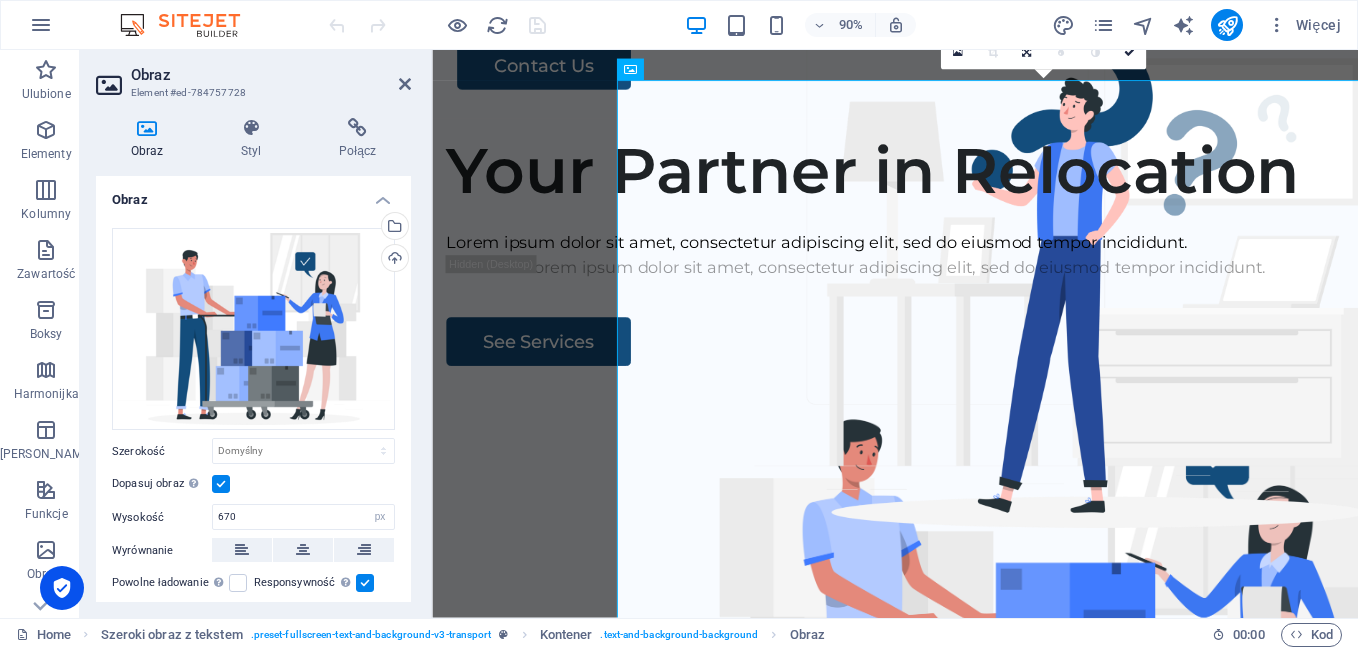 click at bounding box center (1227, 25) 